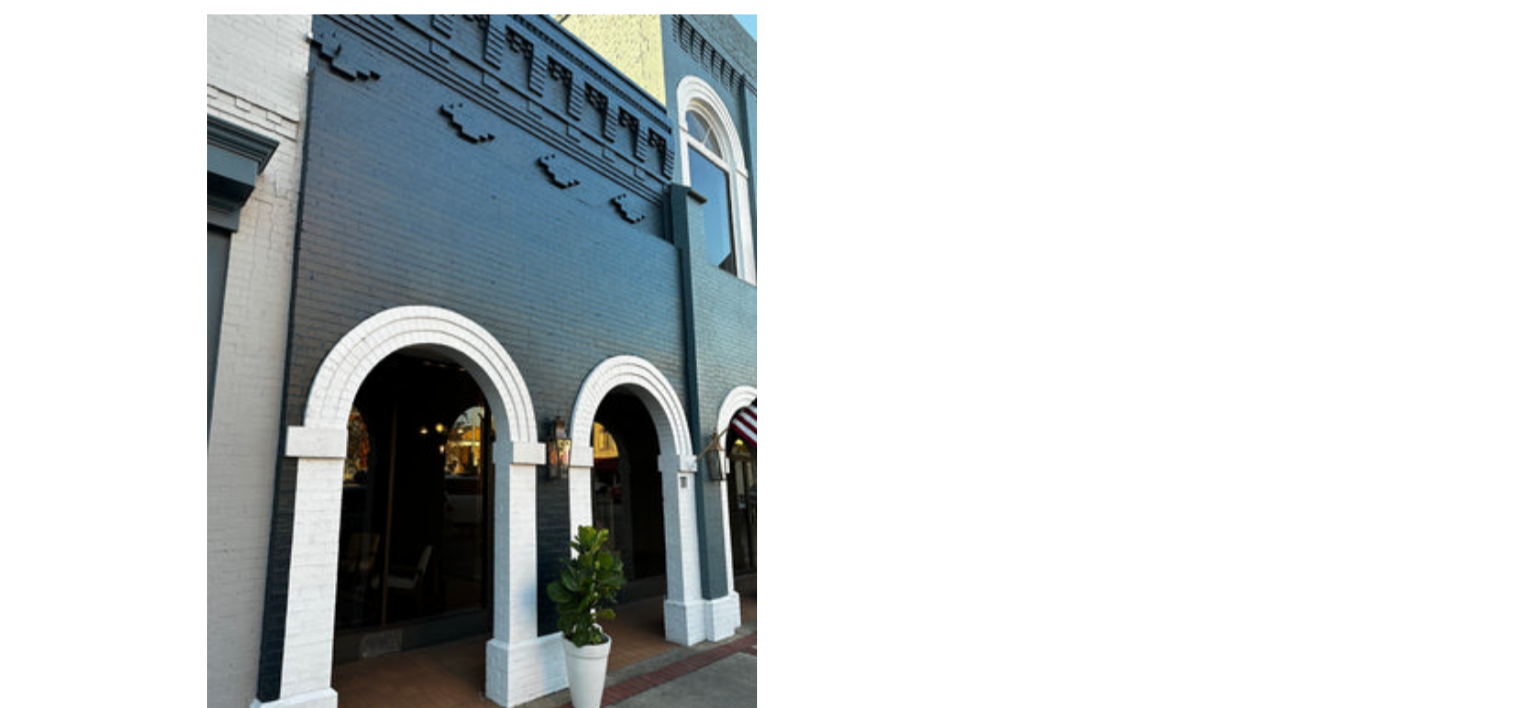 scroll, scrollTop: 2600, scrollLeft: 0, axis: vertical 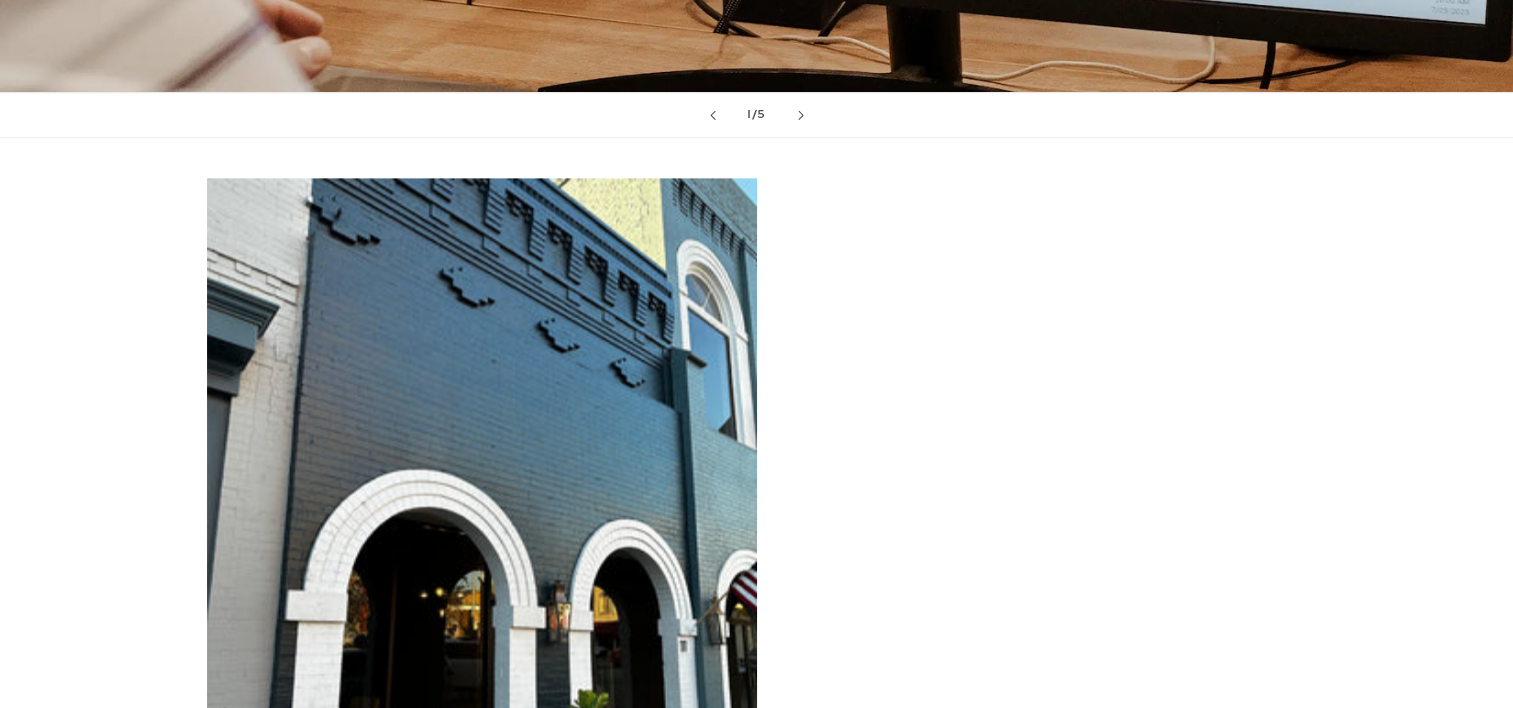 click at bounding box center (482, 544) 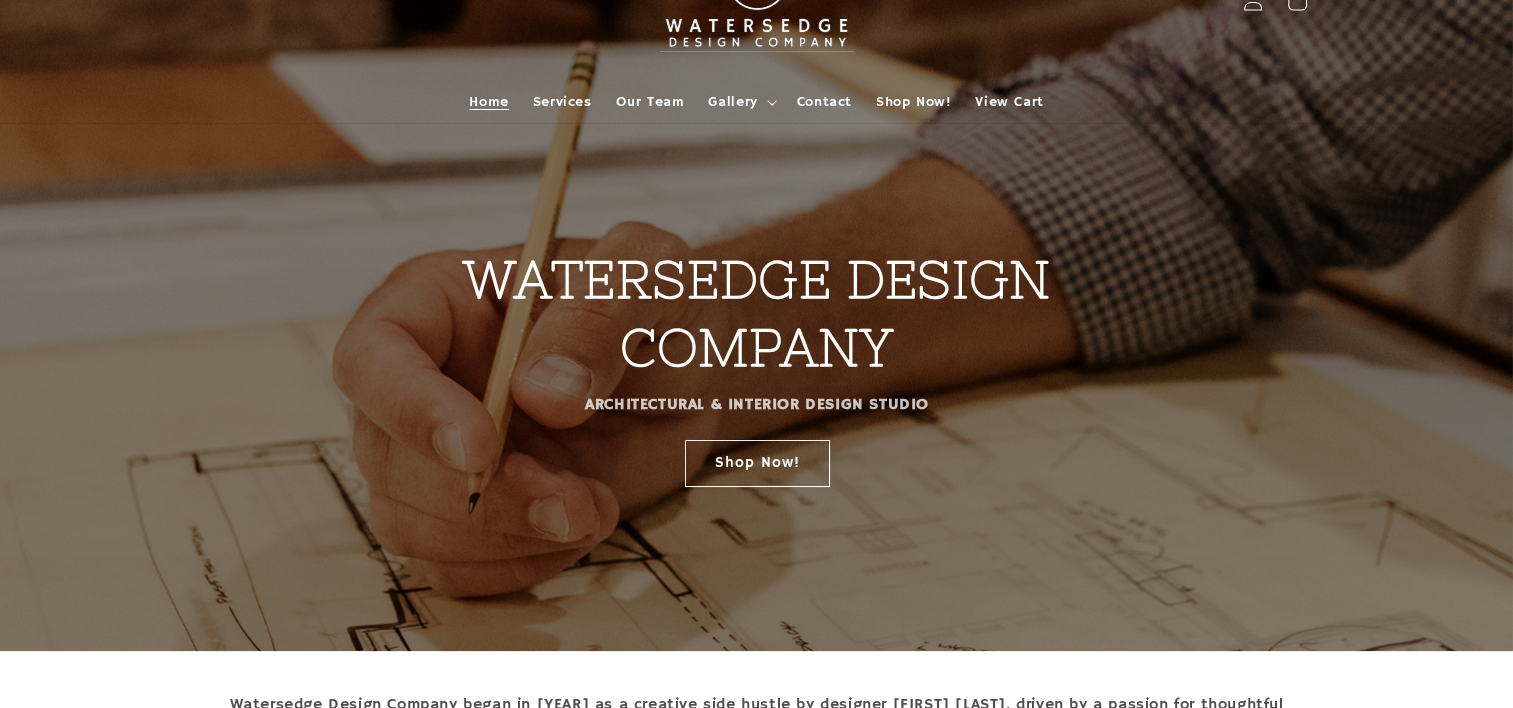 scroll, scrollTop: 0, scrollLeft: 0, axis: both 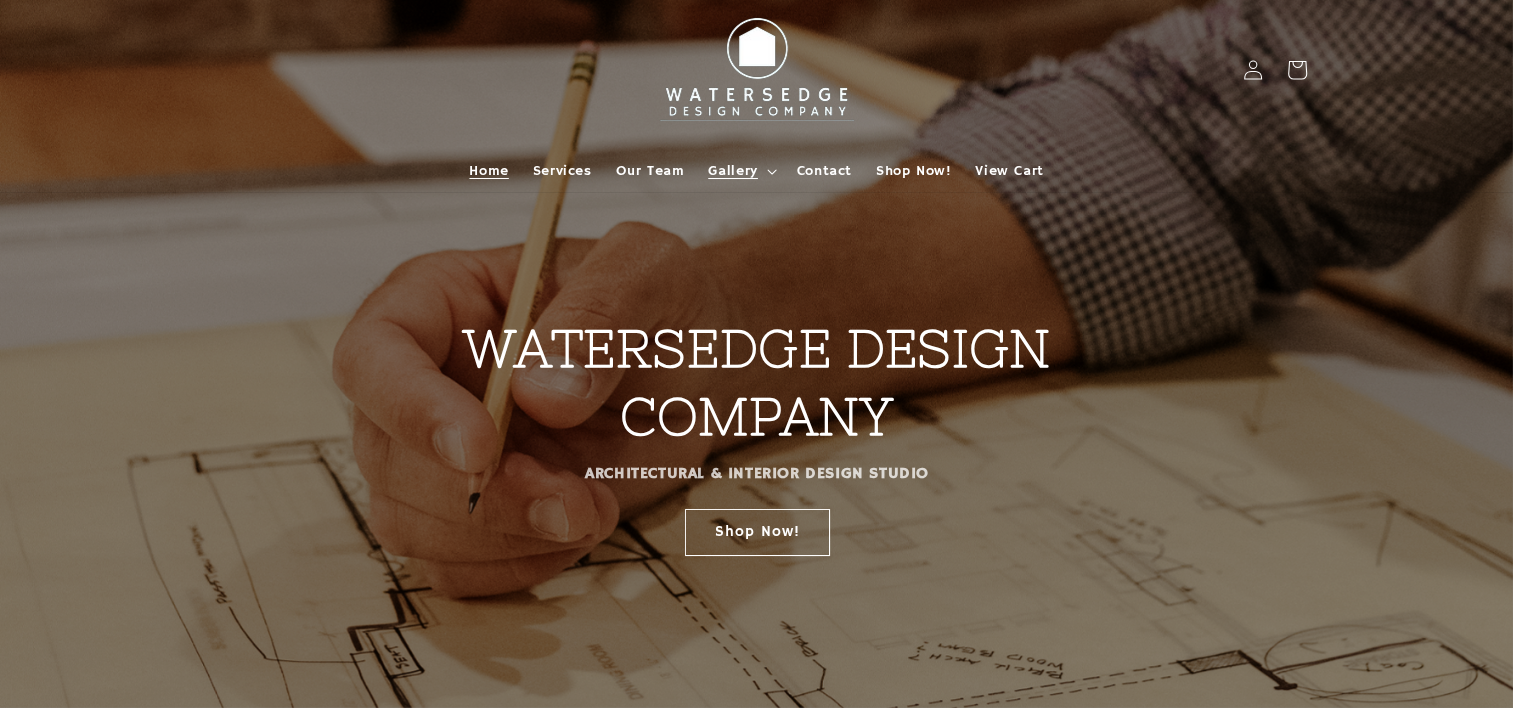 click on "Gallery" at bounding box center [732, 171] 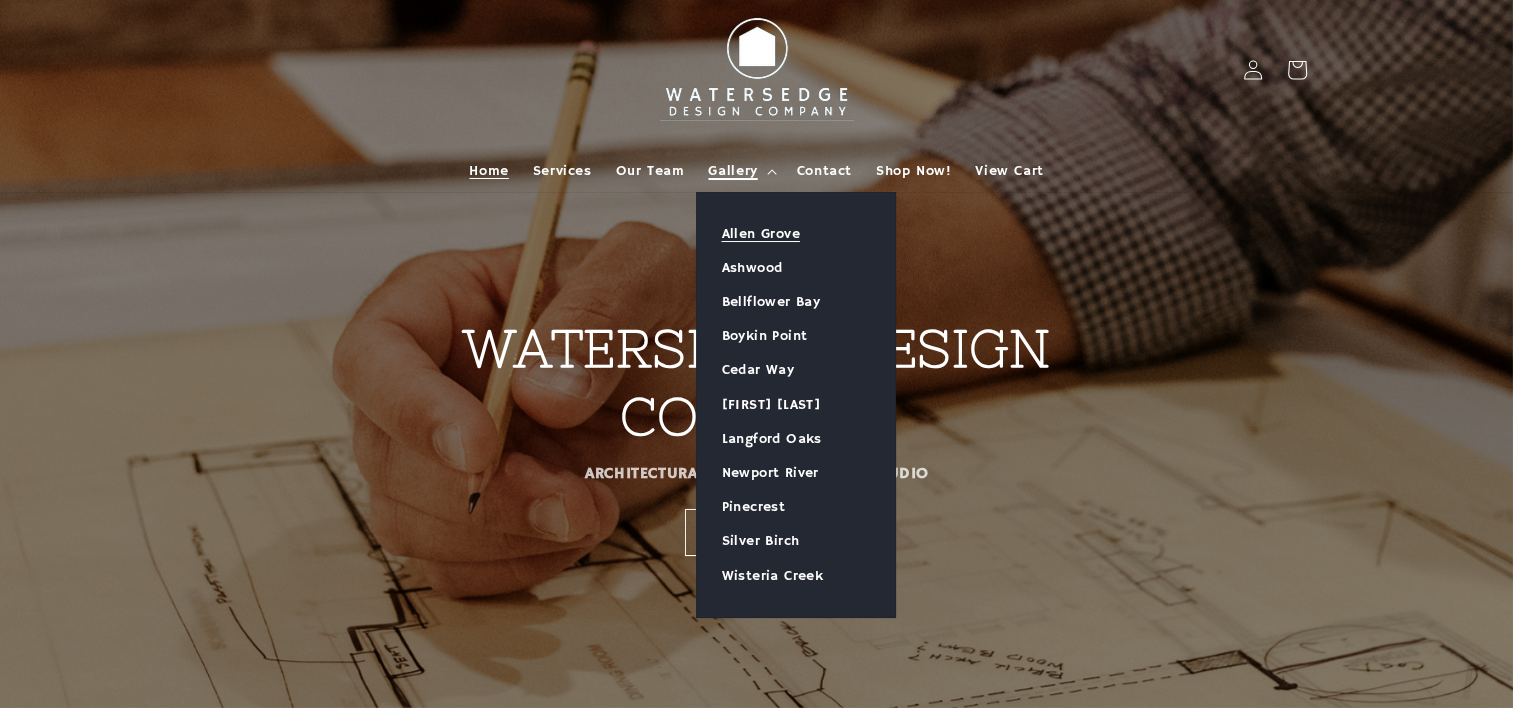 click on "Allen Grove" at bounding box center [796, 234] 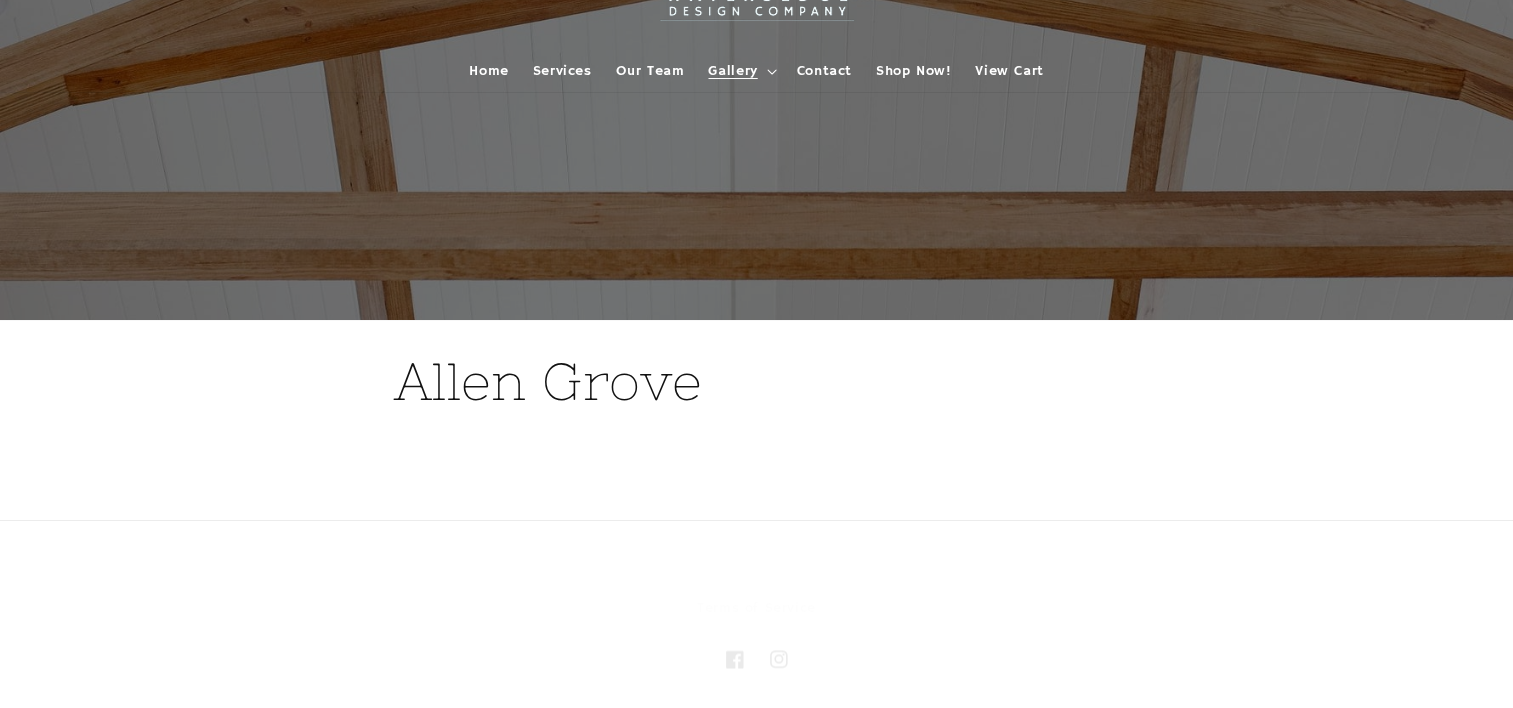 scroll, scrollTop: 0, scrollLeft: 0, axis: both 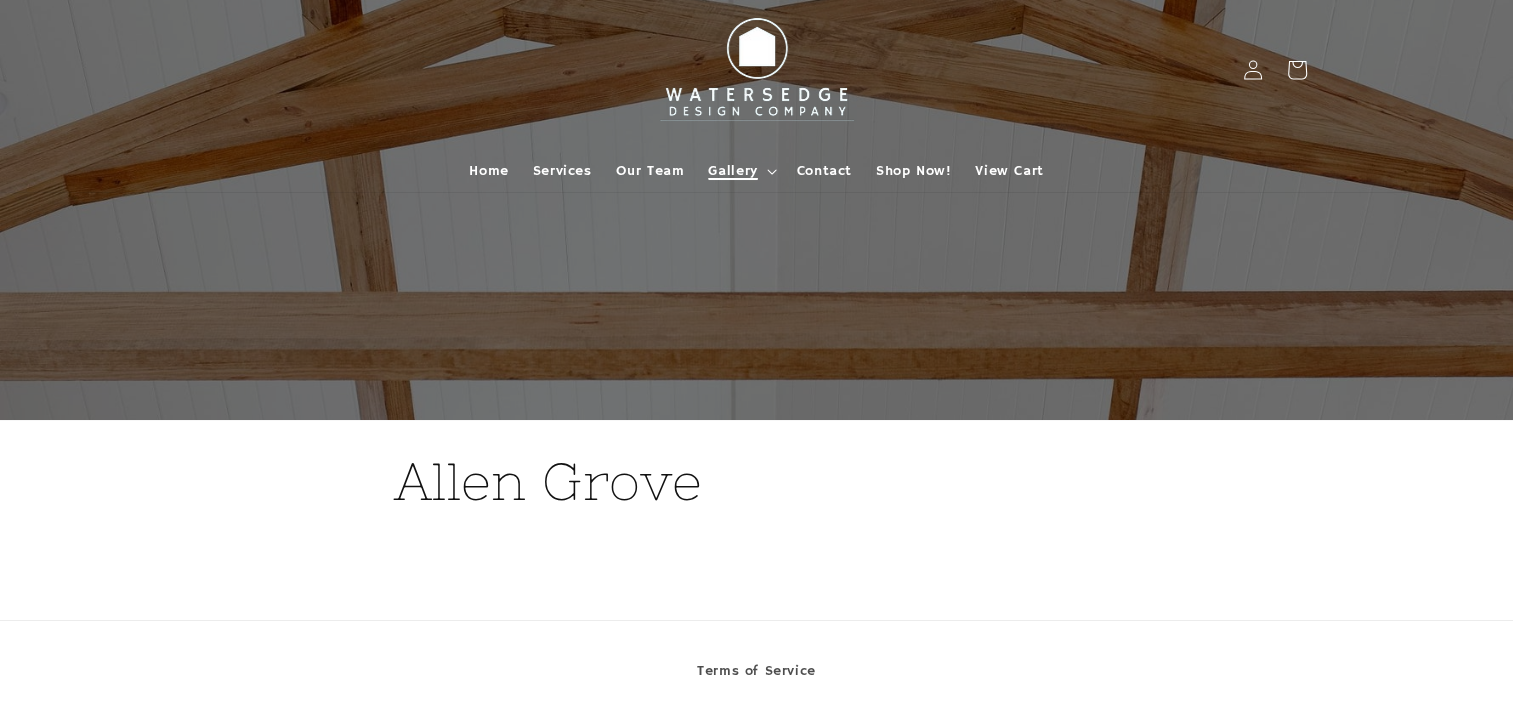 click on "Gallery" at bounding box center (732, 171) 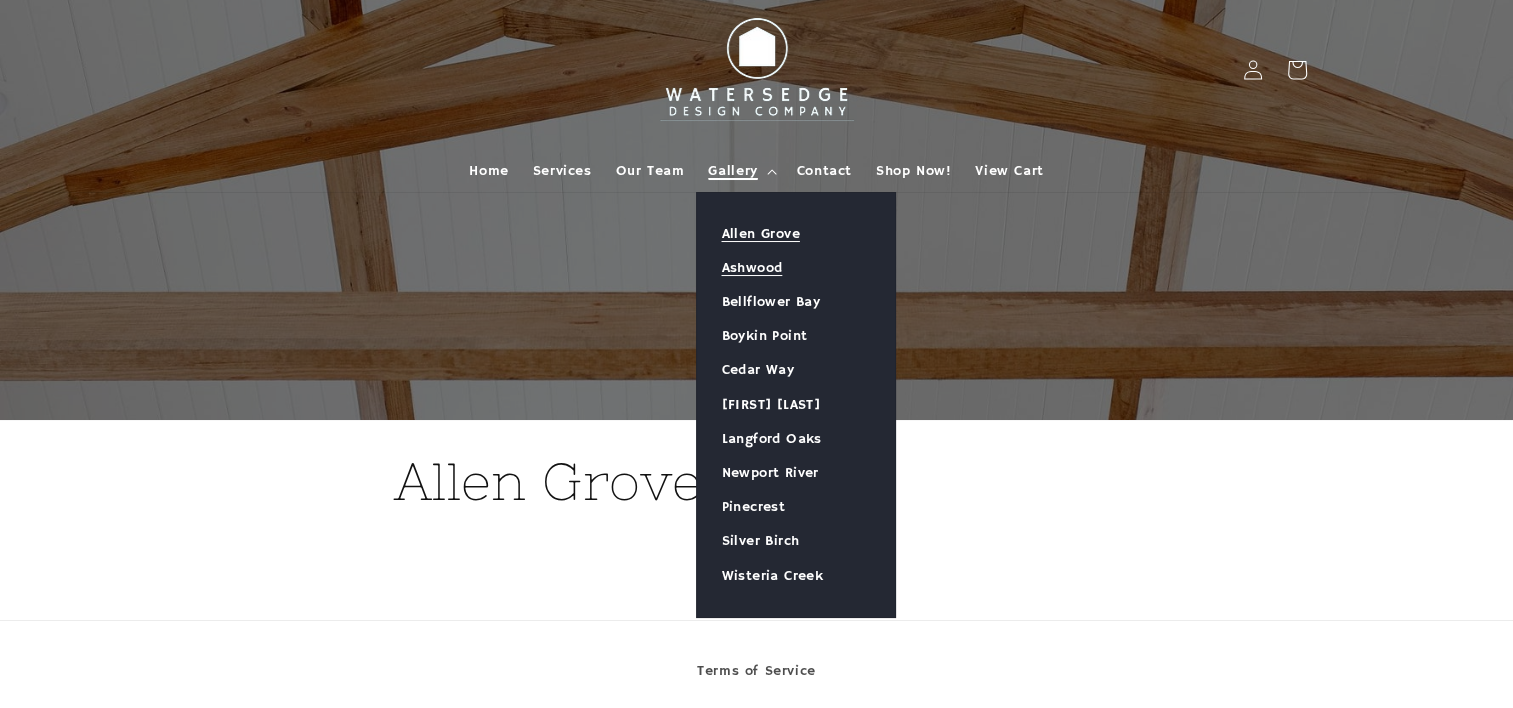 click on "Ashwood" at bounding box center [796, 268] 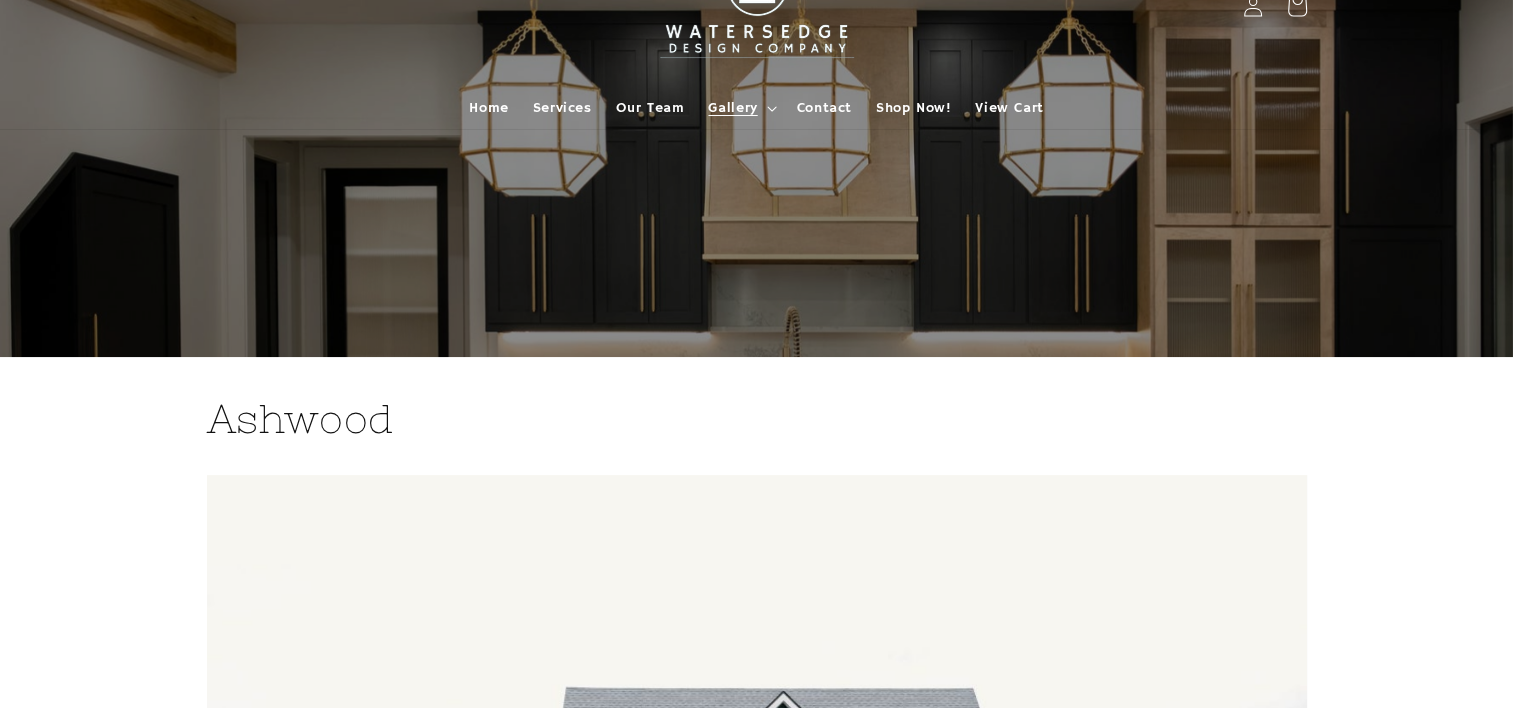 scroll, scrollTop: 0, scrollLeft: 0, axis: both 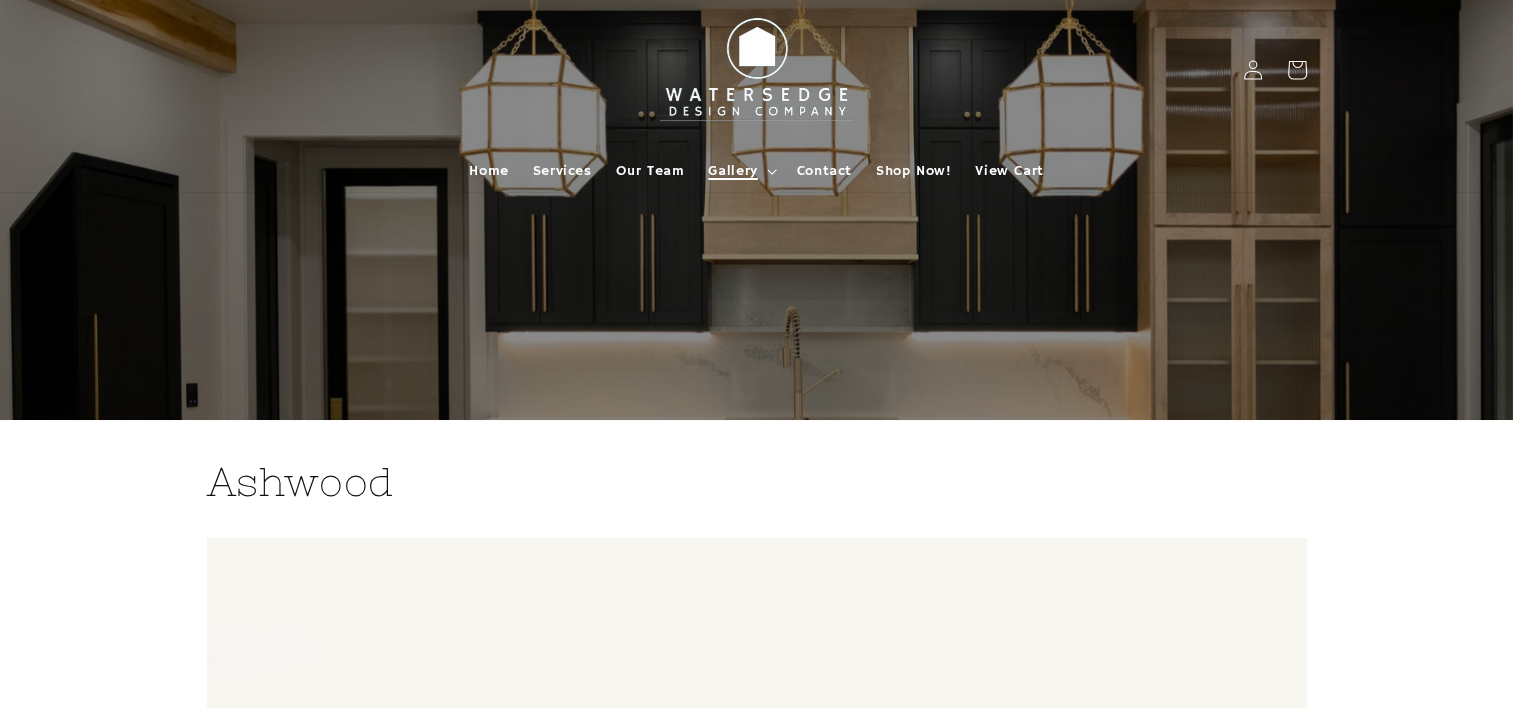 click on "Gallery" at bounding box center [732, 171] 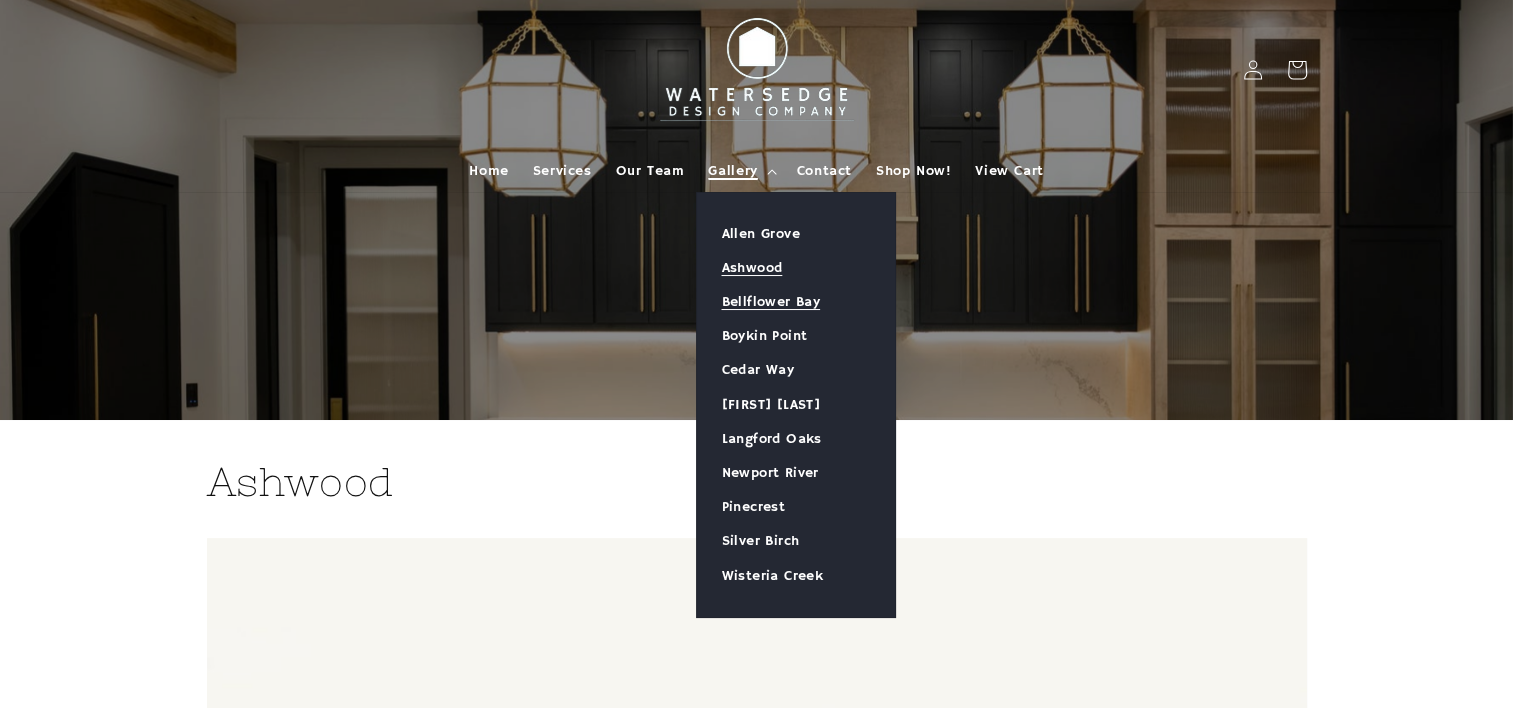 click on "Bellflower Bay" at bounding box center (796, 302) 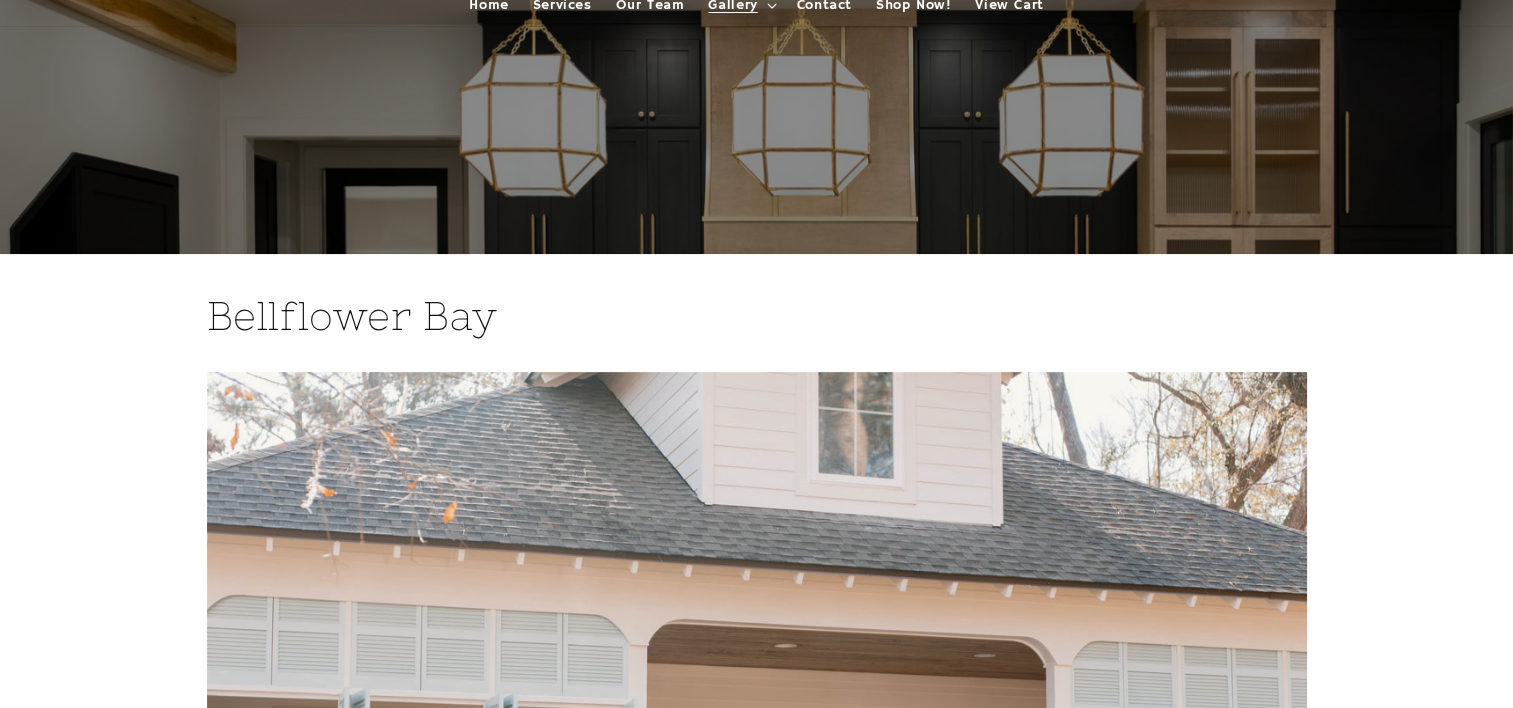 scroll, scrollTop: 0, scrollLeft: 0, axis: both 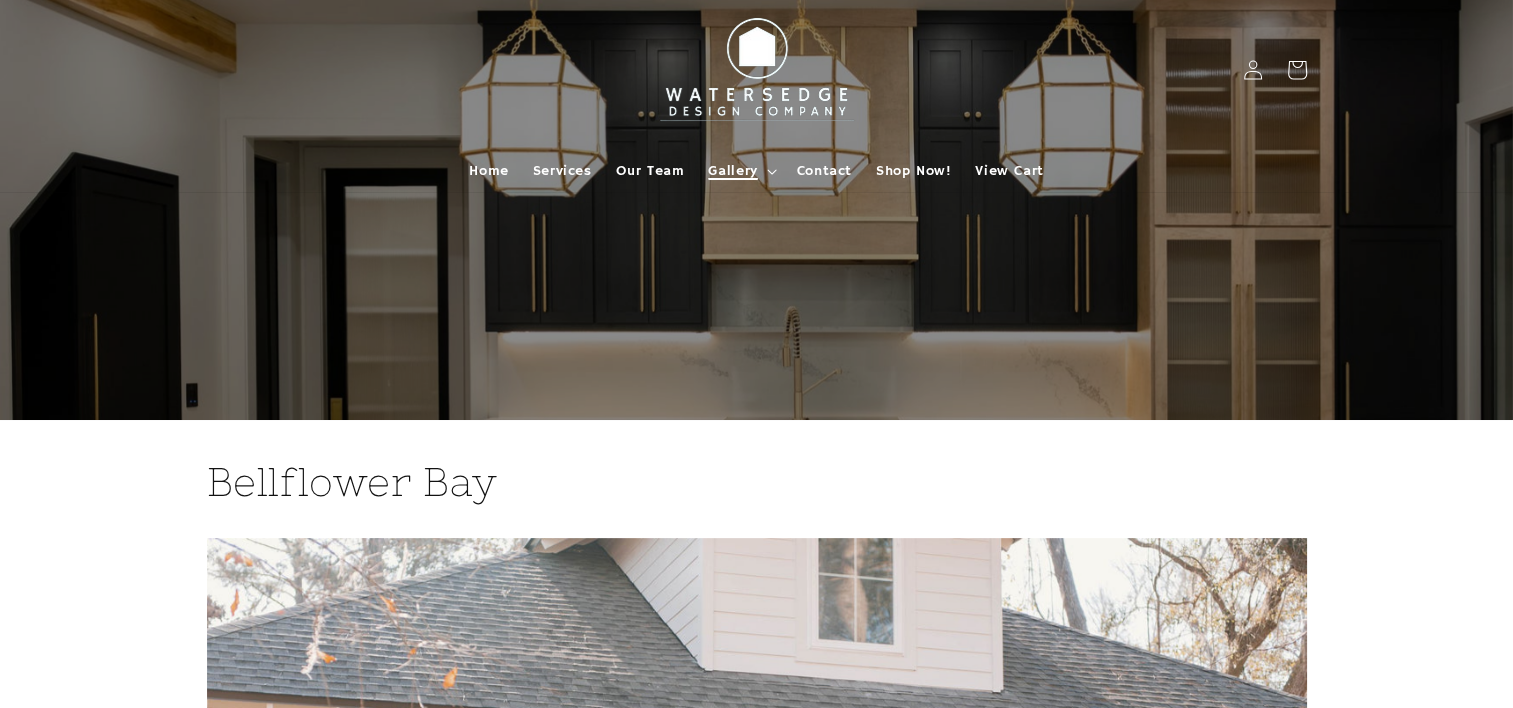 click on "Gallery" at bounding box center [732, 171] 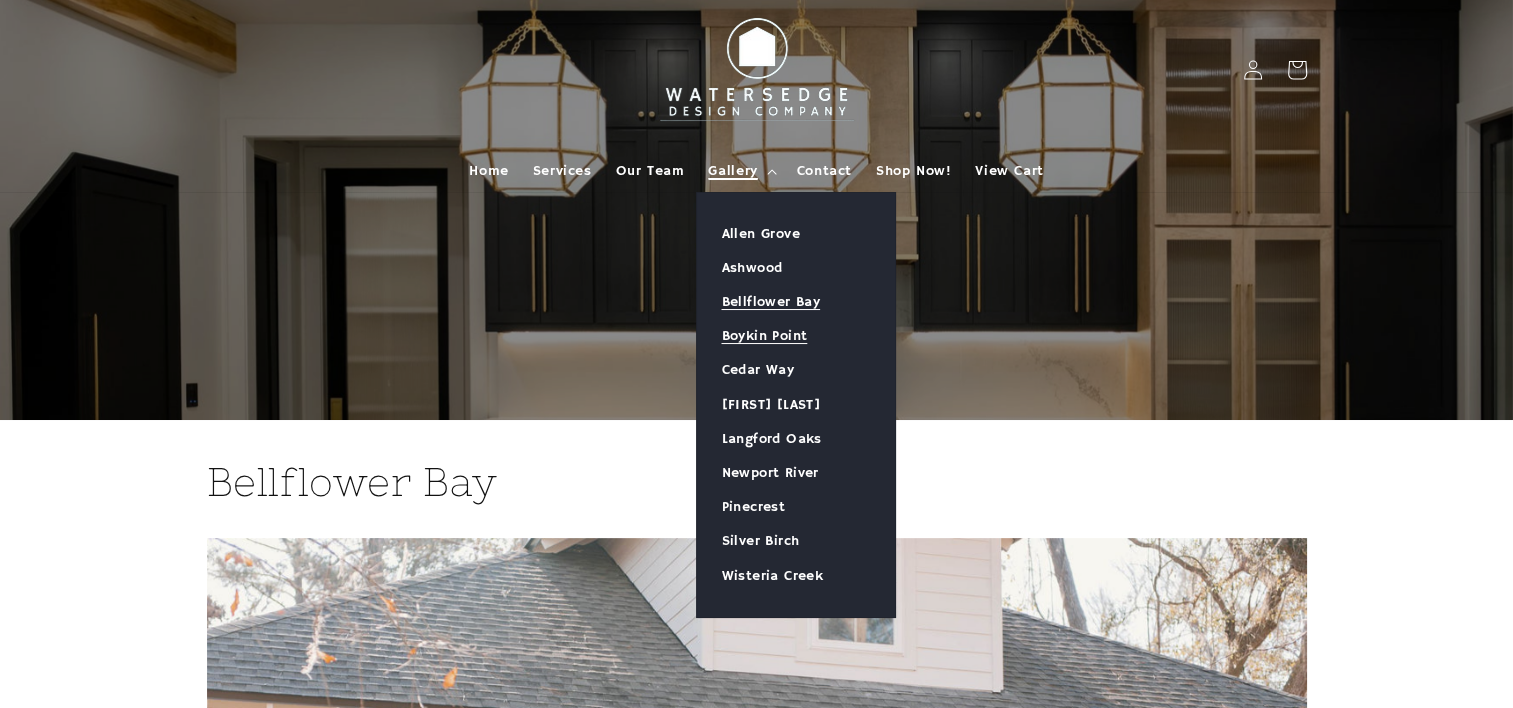 click on "Boykin Point" at bounding box center (796, 336) 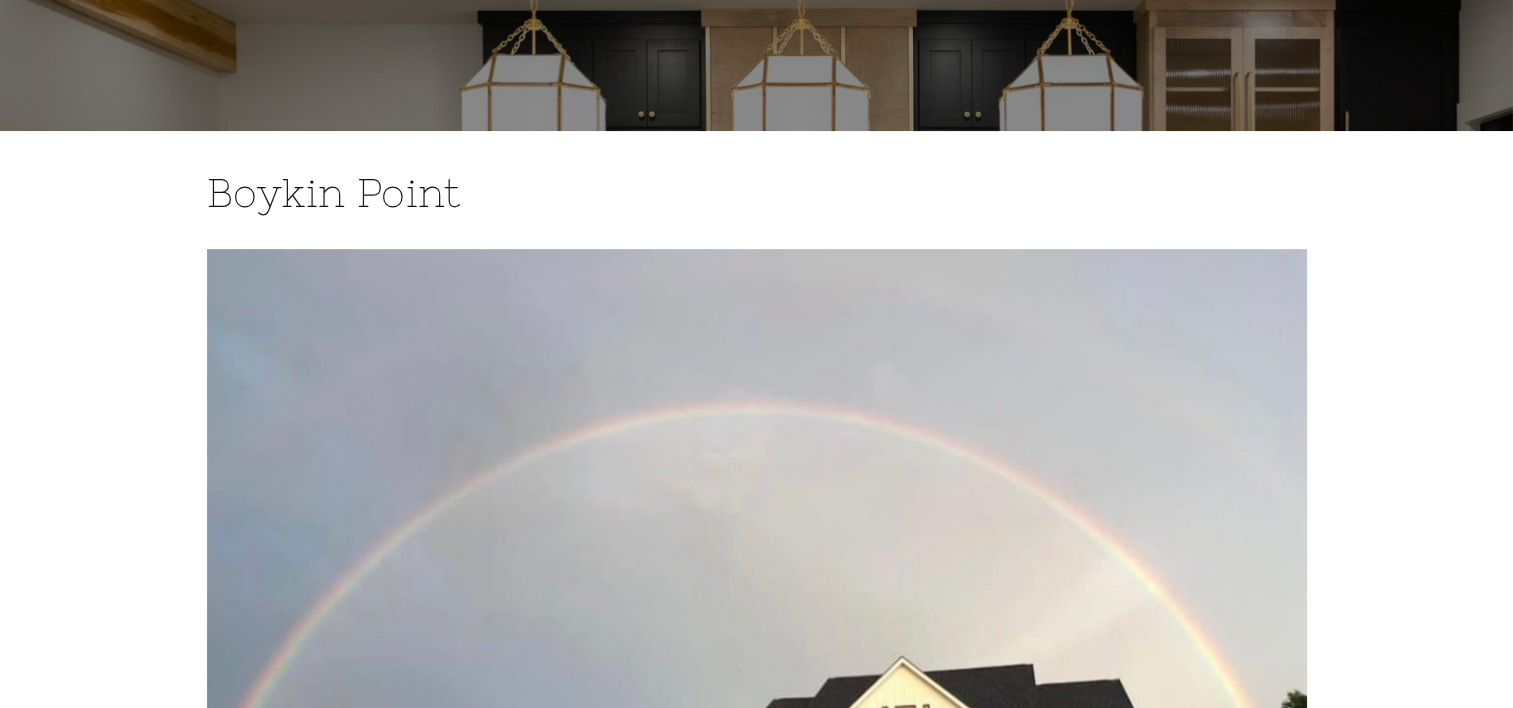 scroll, scrollTop: 0, scrollLeft: 0, axis: both 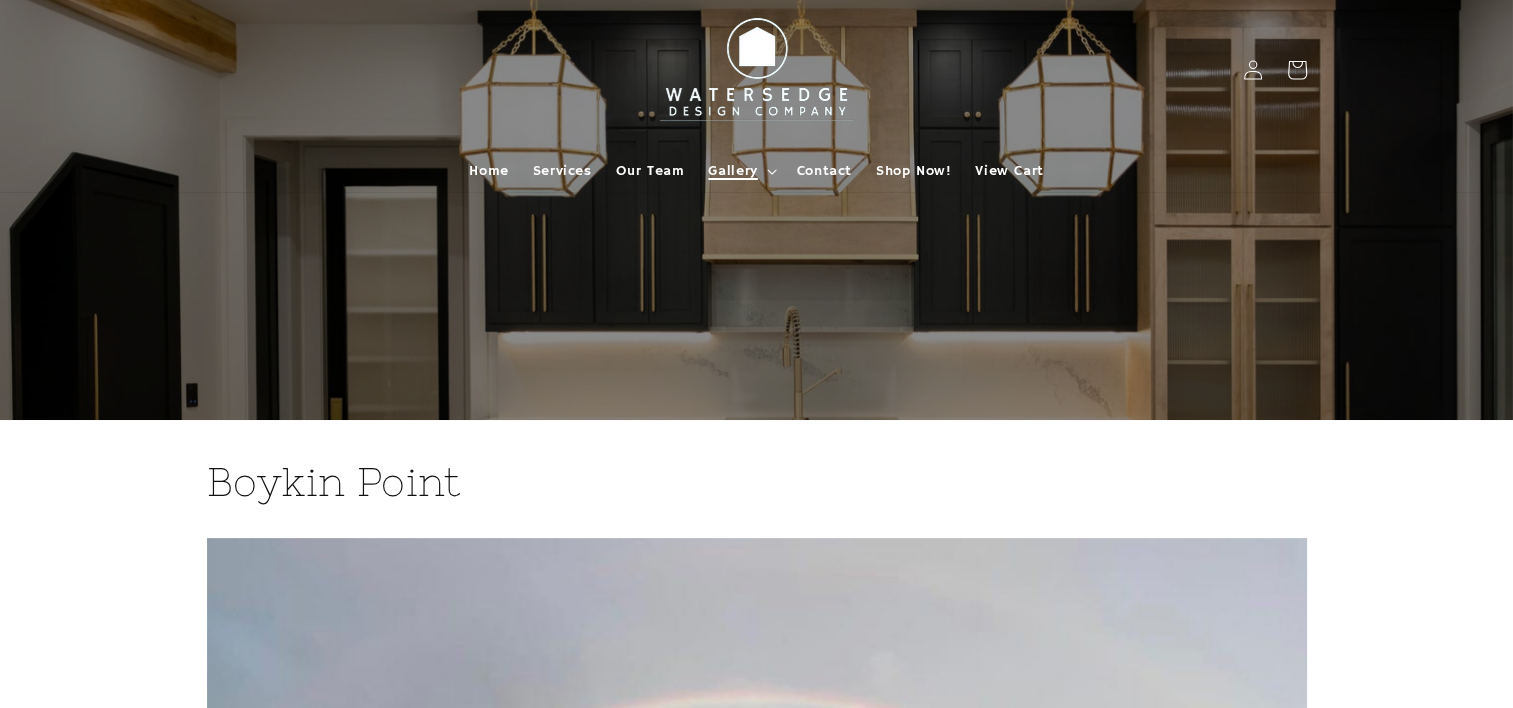 click on "Gallery" at bounding box center (732, 171) 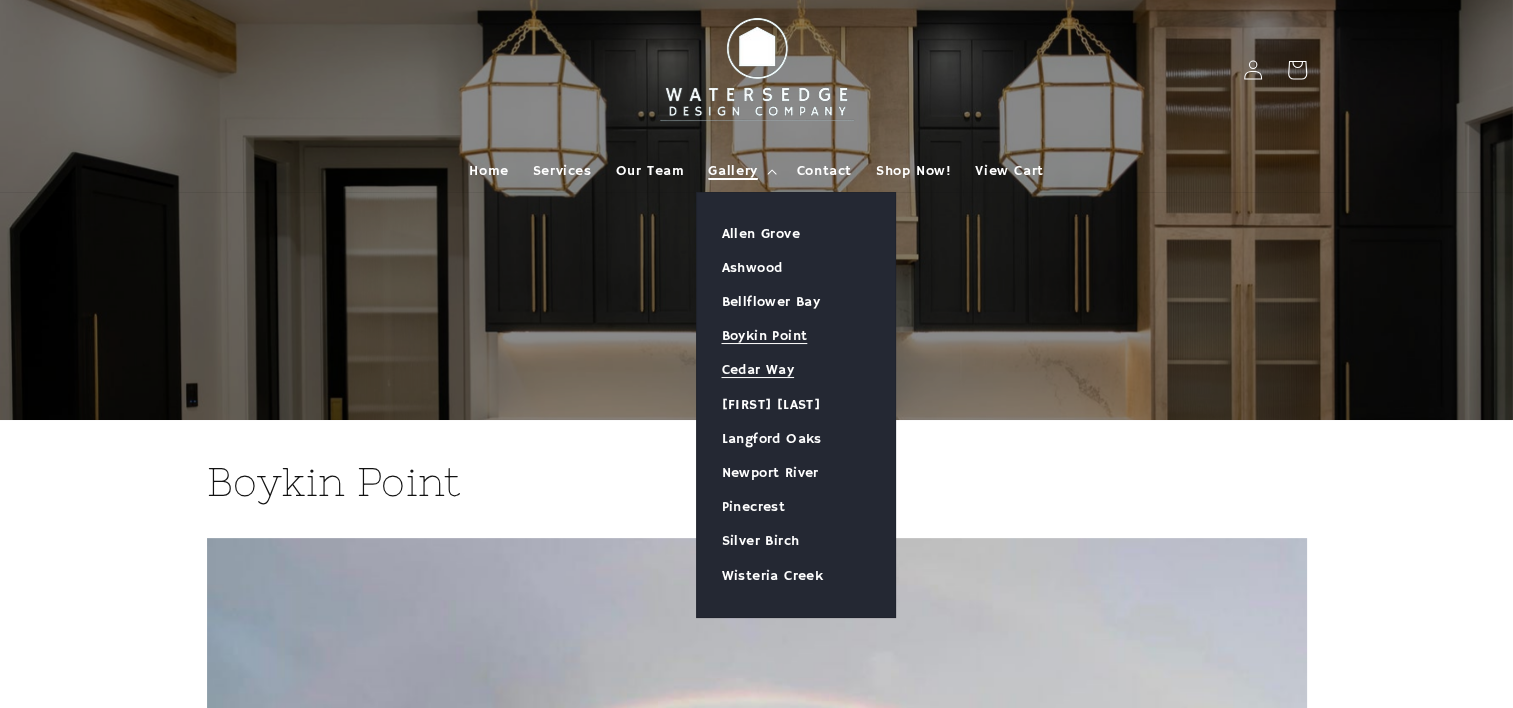 click on "Cedar Way" at bounding box center [796, 370] 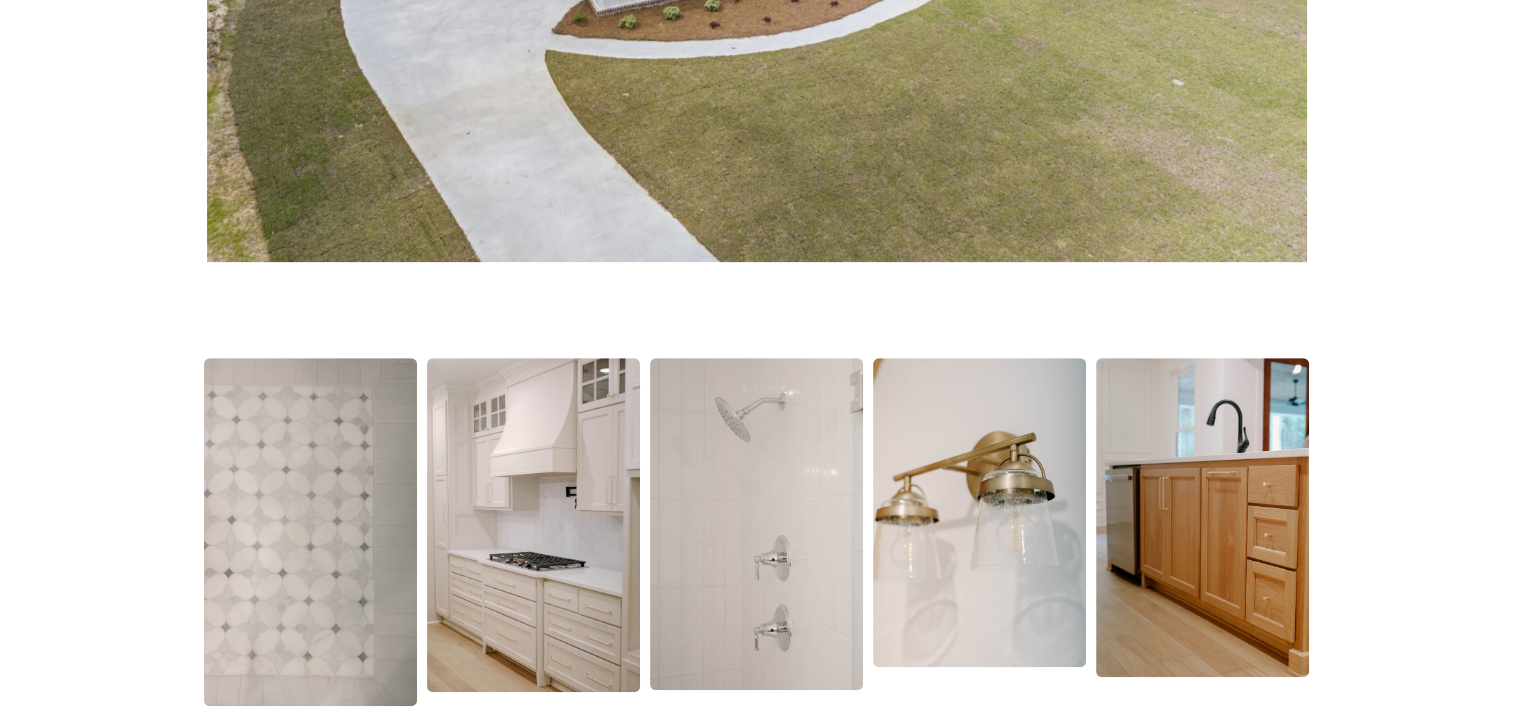 scroll, scrollTop: 0, scrollLeft: 0, axis: both 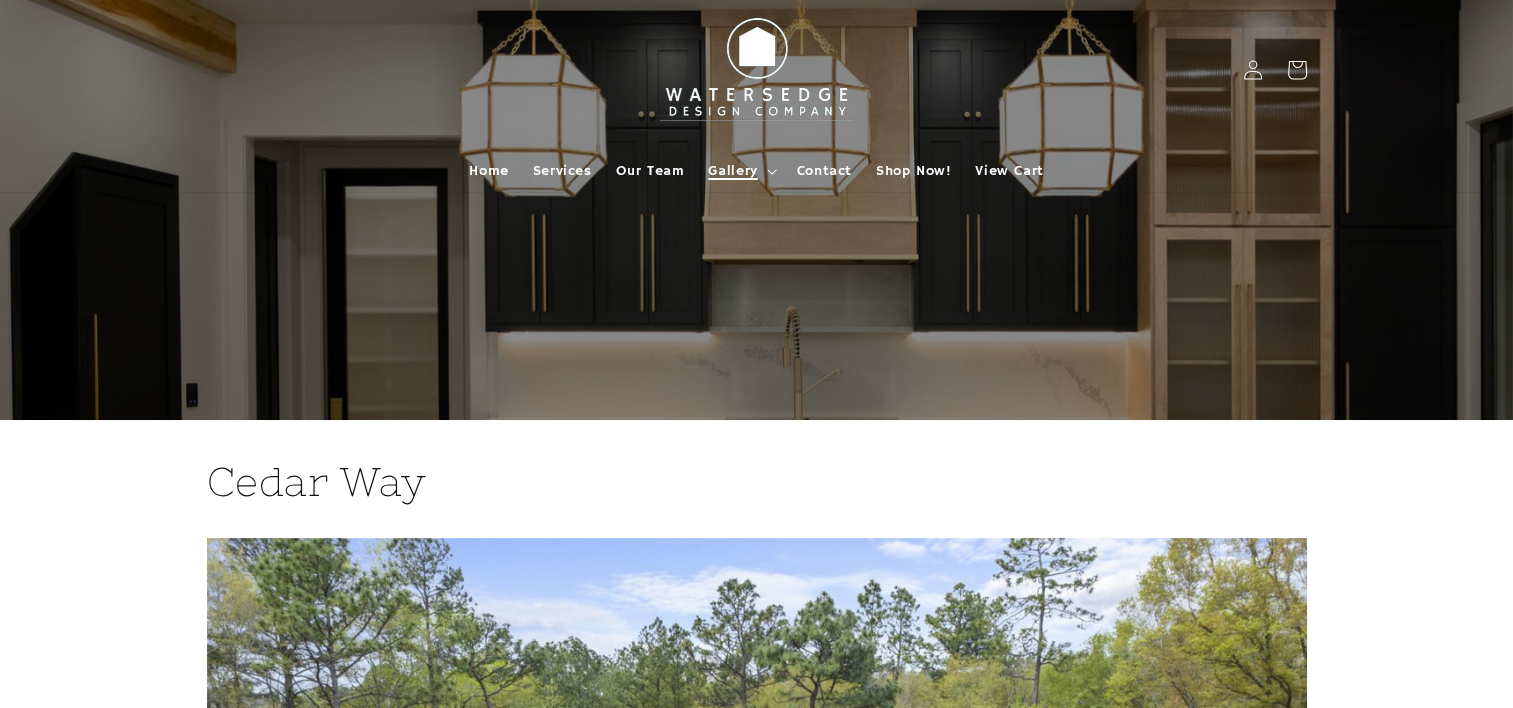 click on "Gallery" at bounding box center [732, 171] 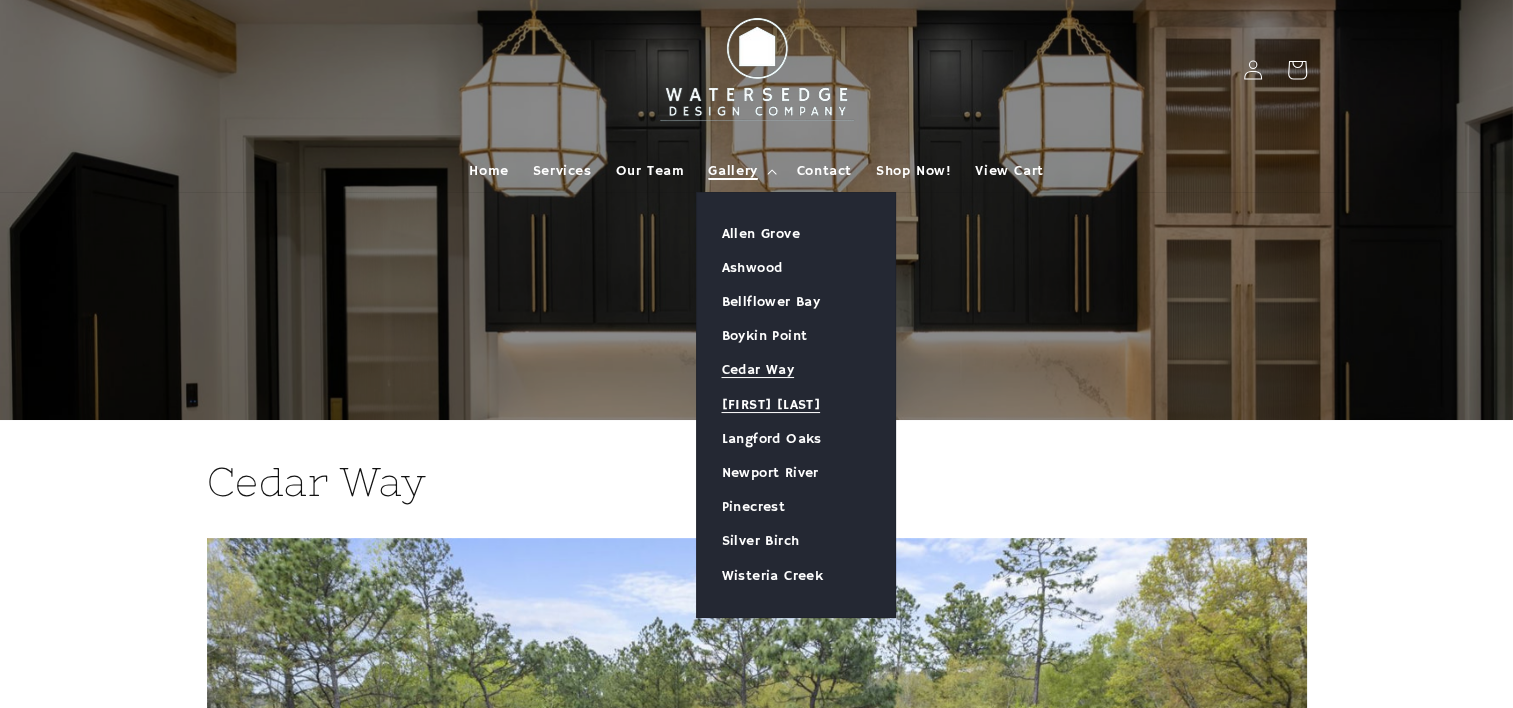 click on "[FIRST] [LAST]" at bounding box center (796, 405) 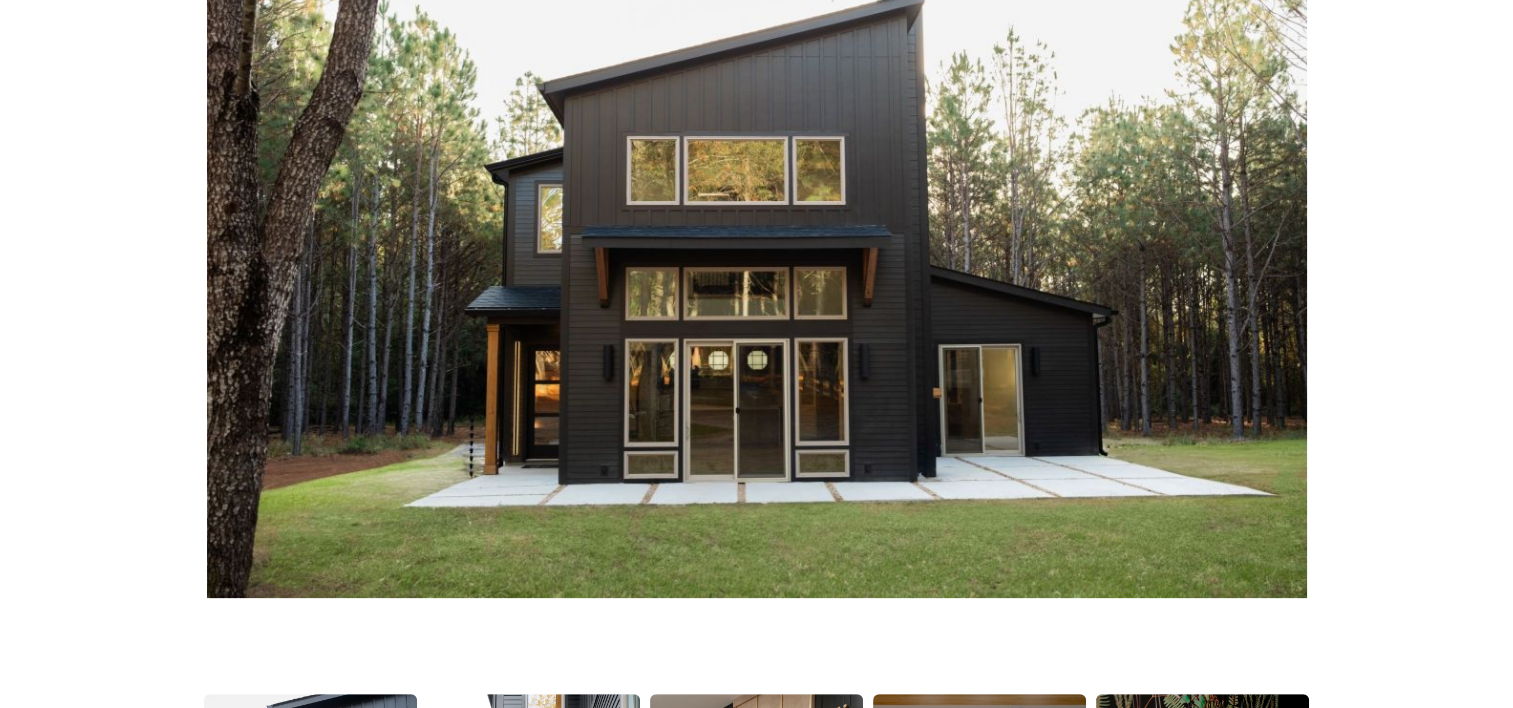 scroll, scrollTop: 0, scrollLeft: 0, axis: both 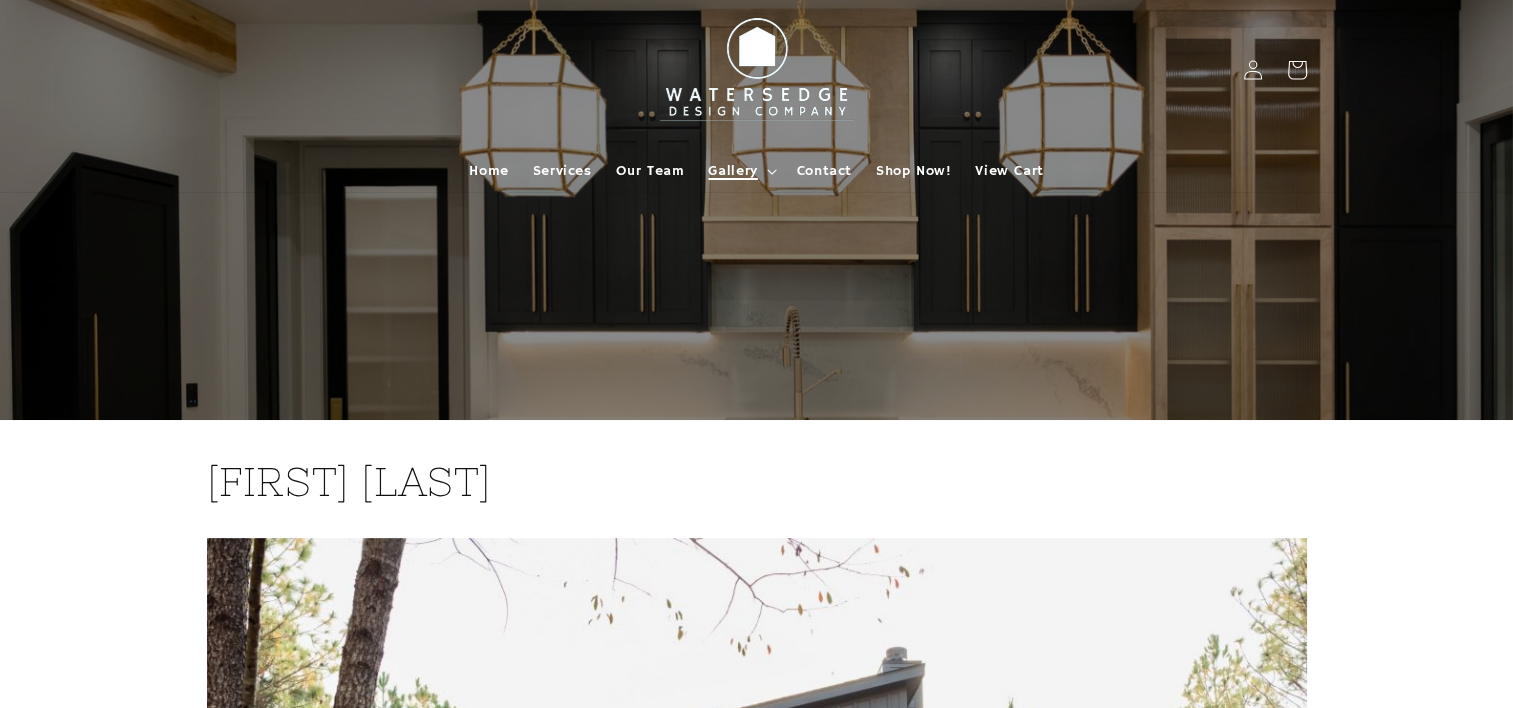 click on "Gallery" at bounding box center [732, 171] 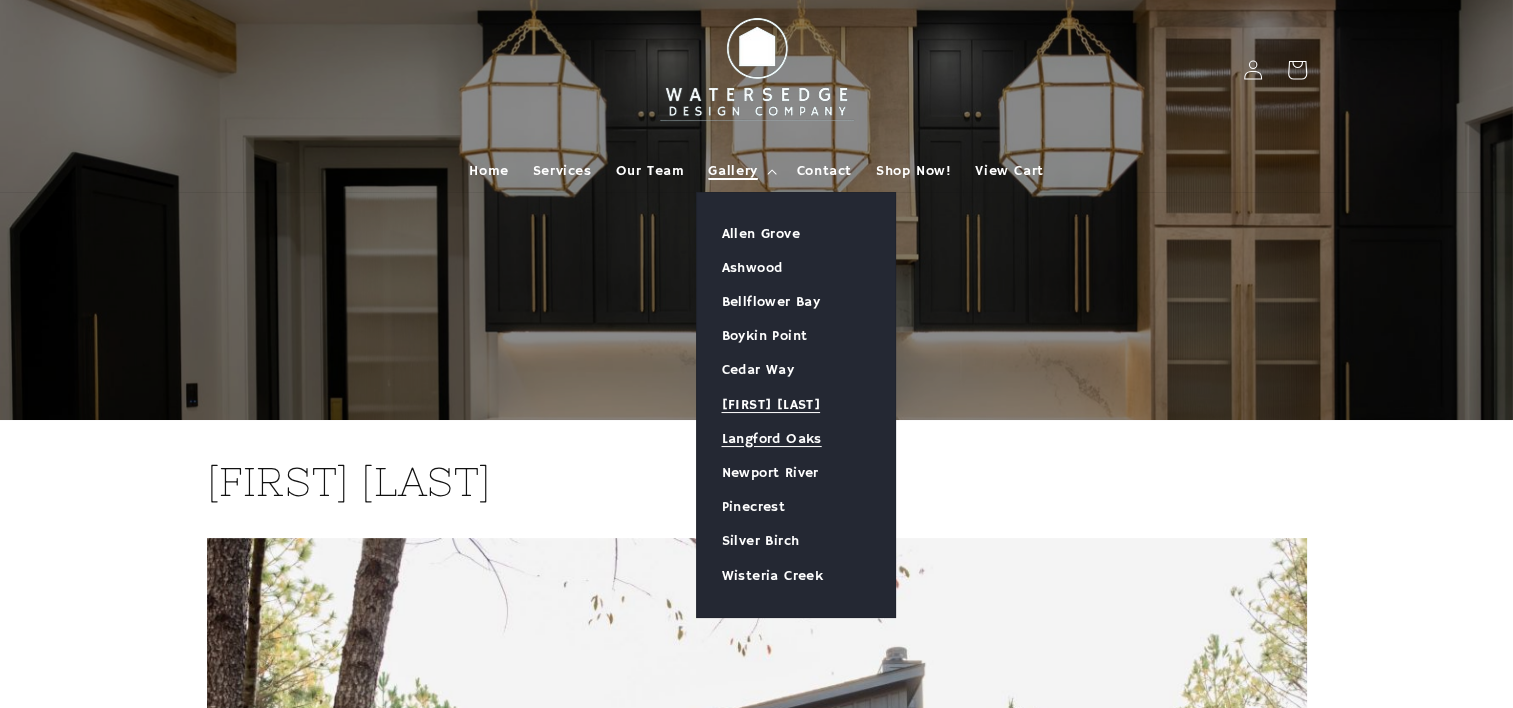 click on "Langford Oaks" at bounding box center [796, 439] 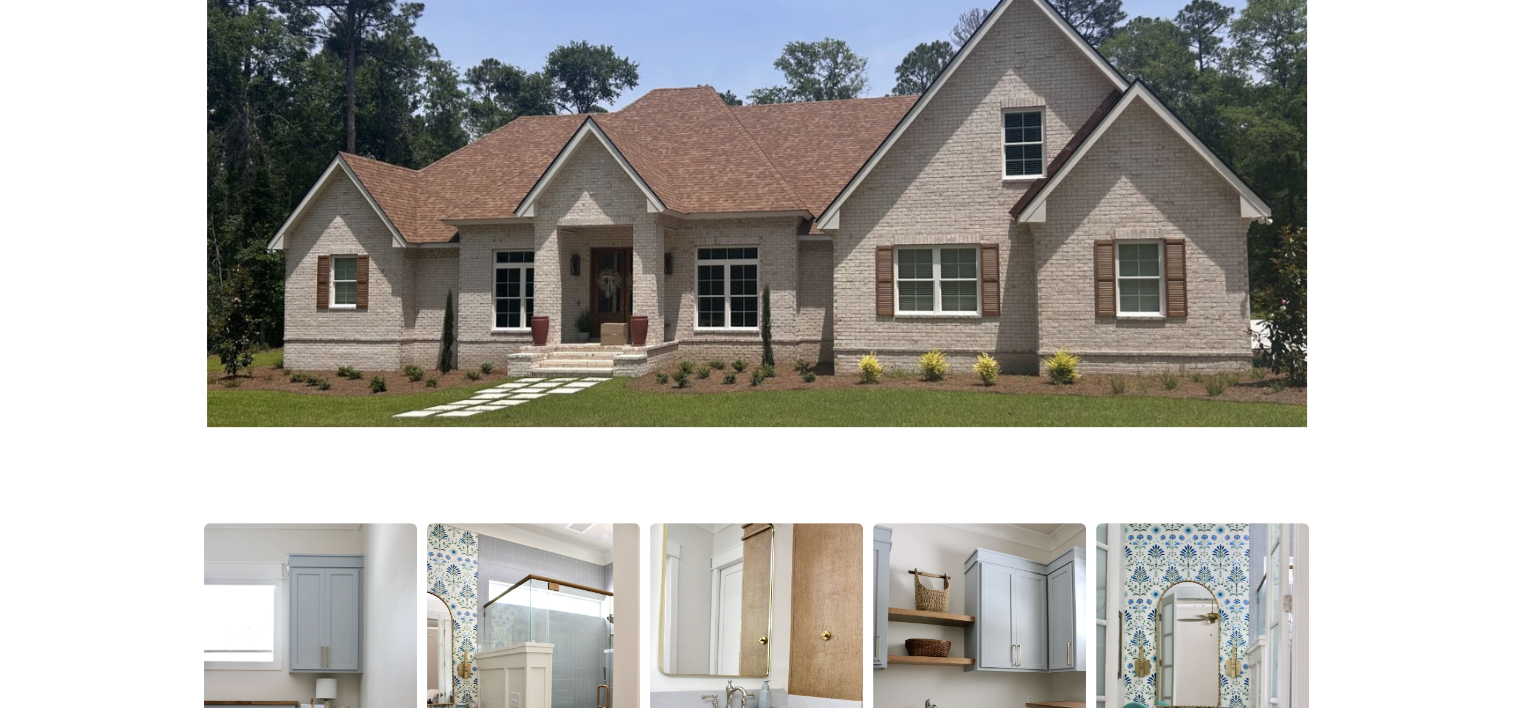 scroll, scrollTop: 0, scrollLeft: 0, axis: both 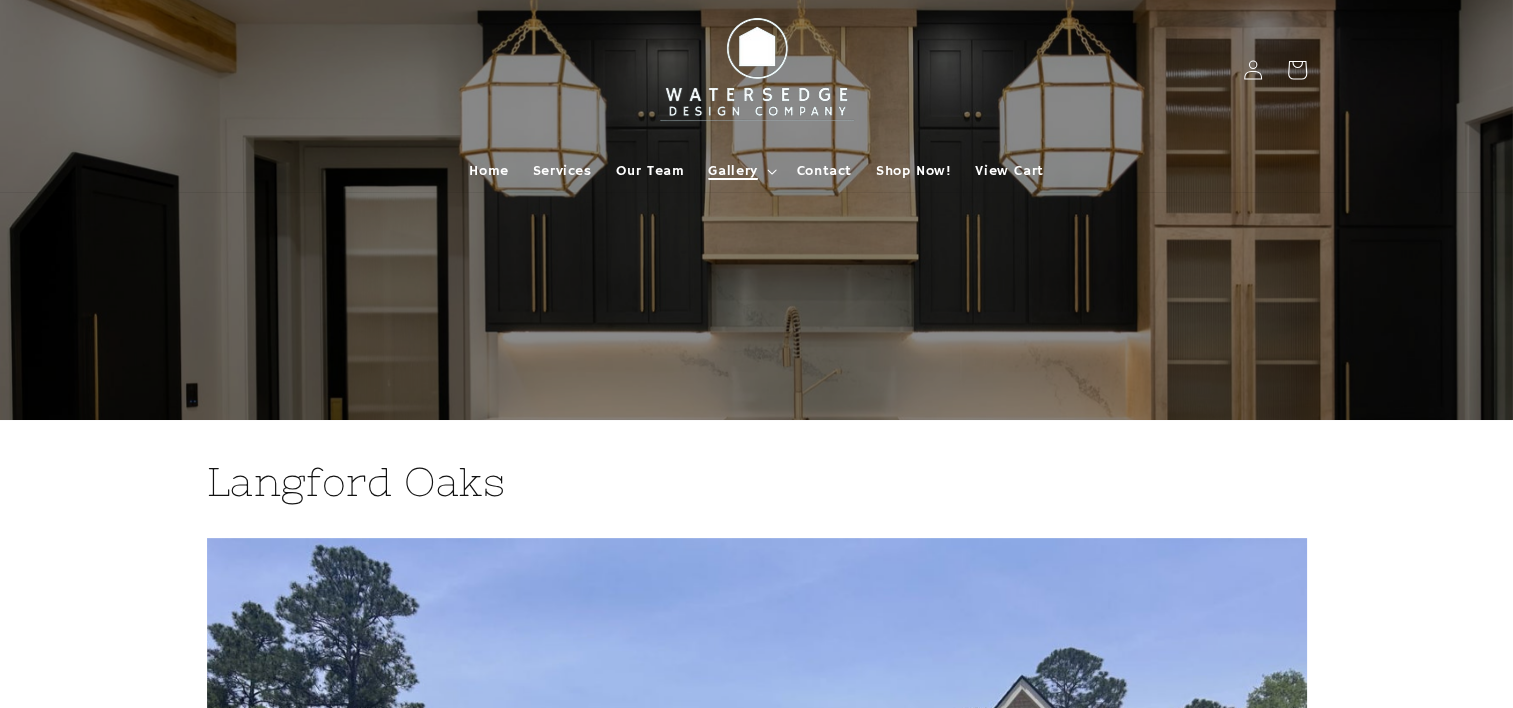 click on "Gallery" at bounding box center (732, 171) 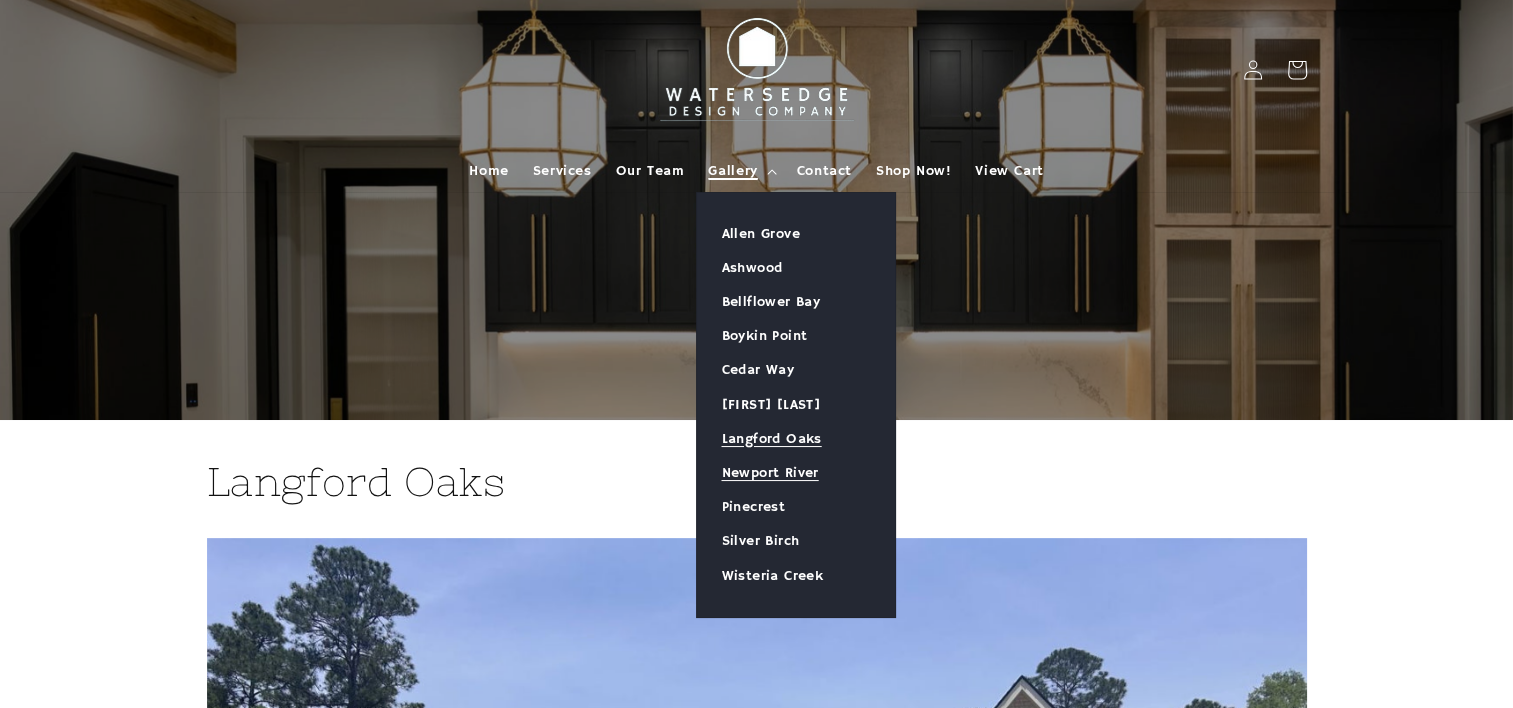 click on "Newport River" at bounding box center [796, 473] 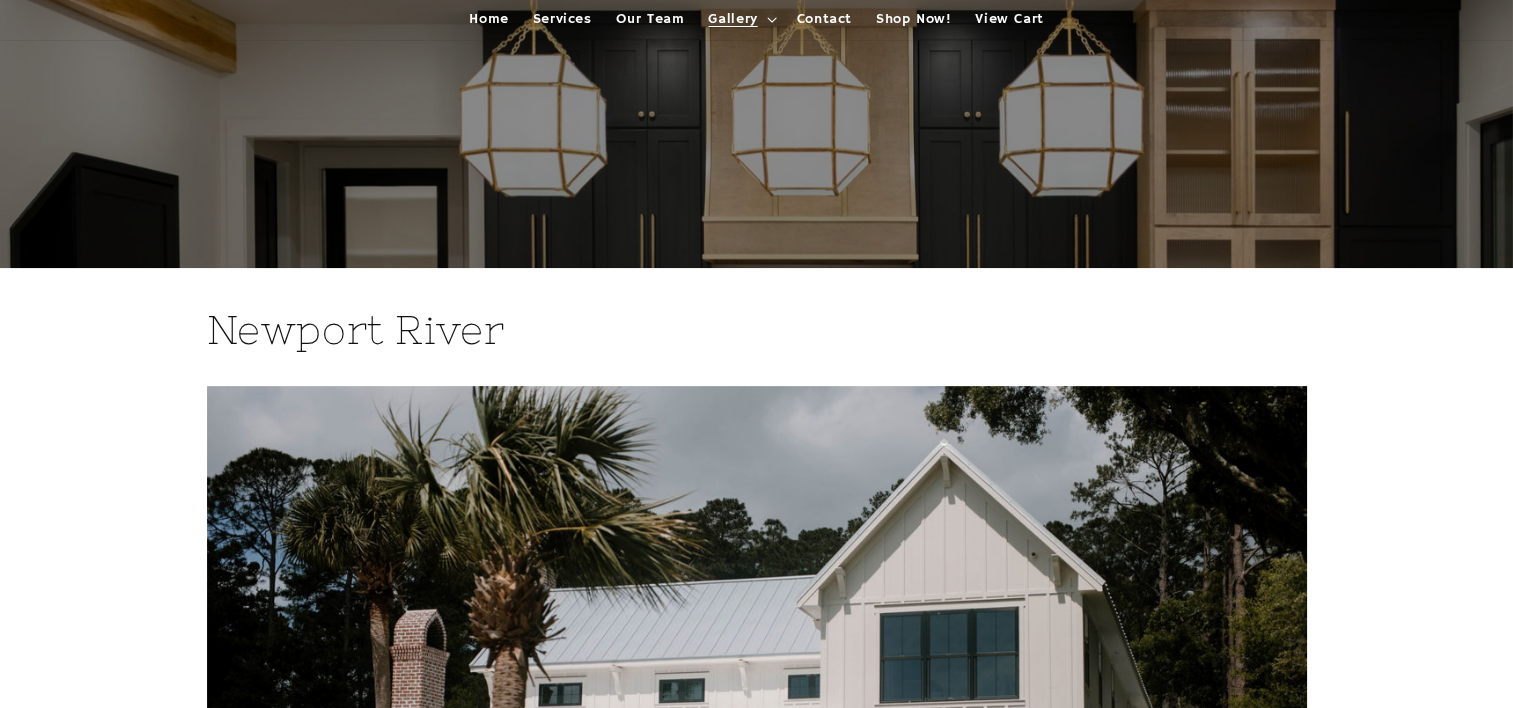 scroll, scrollTop: 0, scrollLeft: 0, axis: both 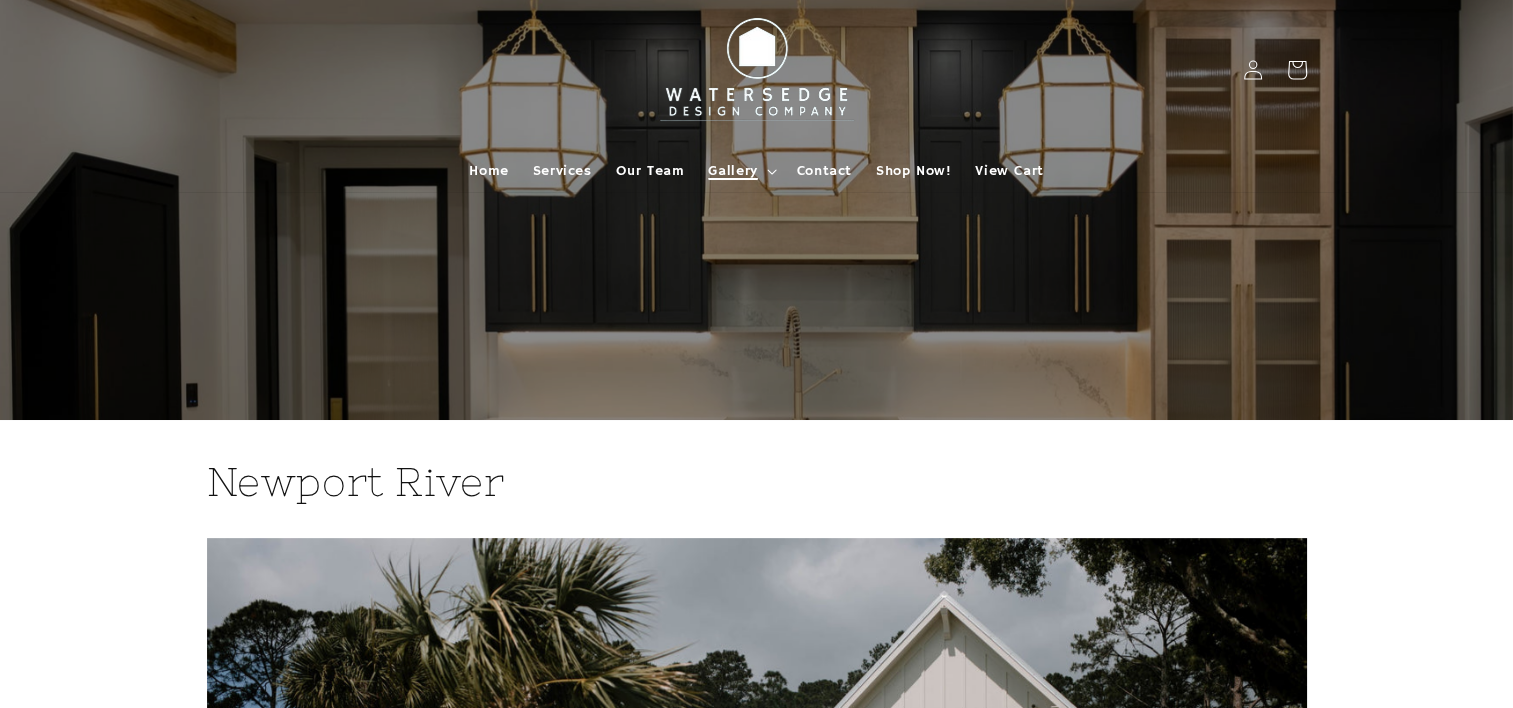 click on "Gallery" at bounding box center (732, 171) 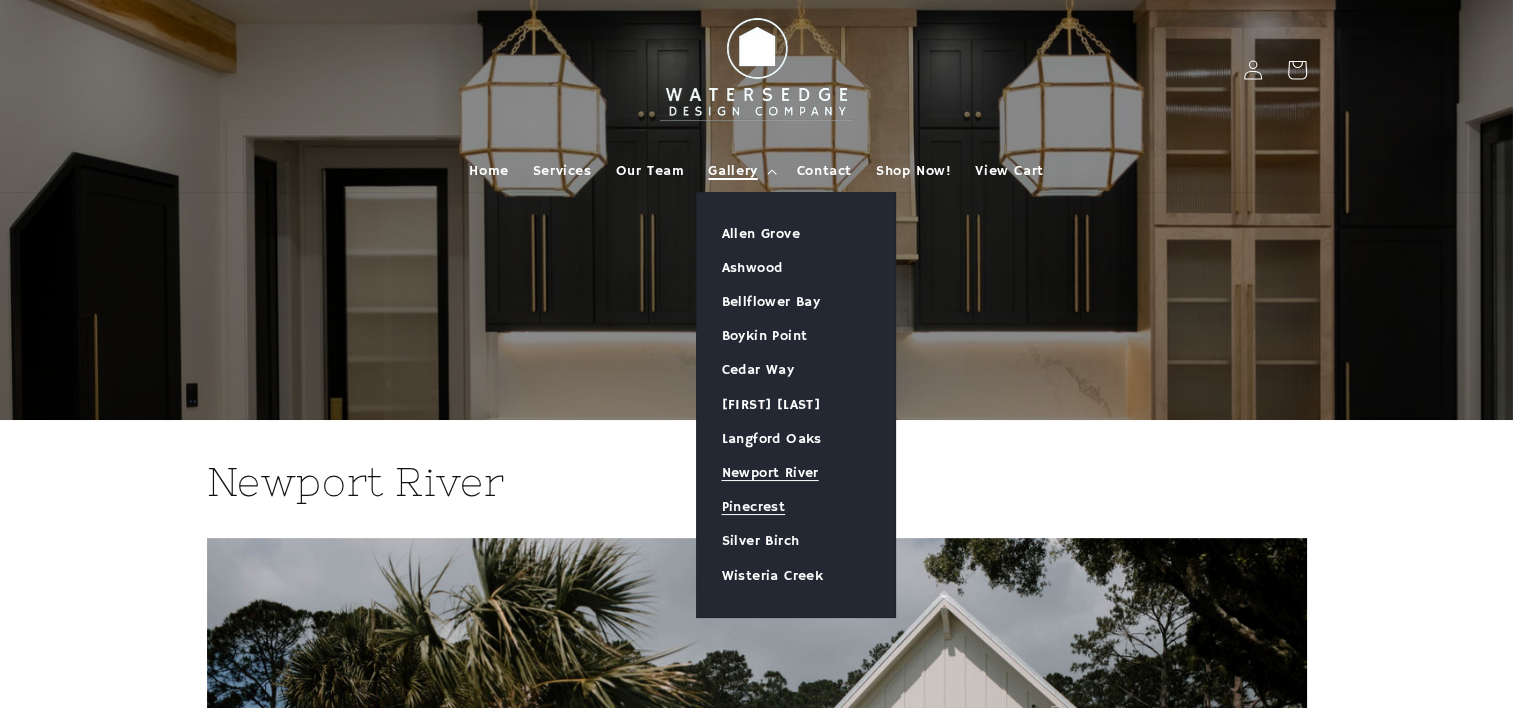 click on "Pinecrest" at bounding box center (796, 507) 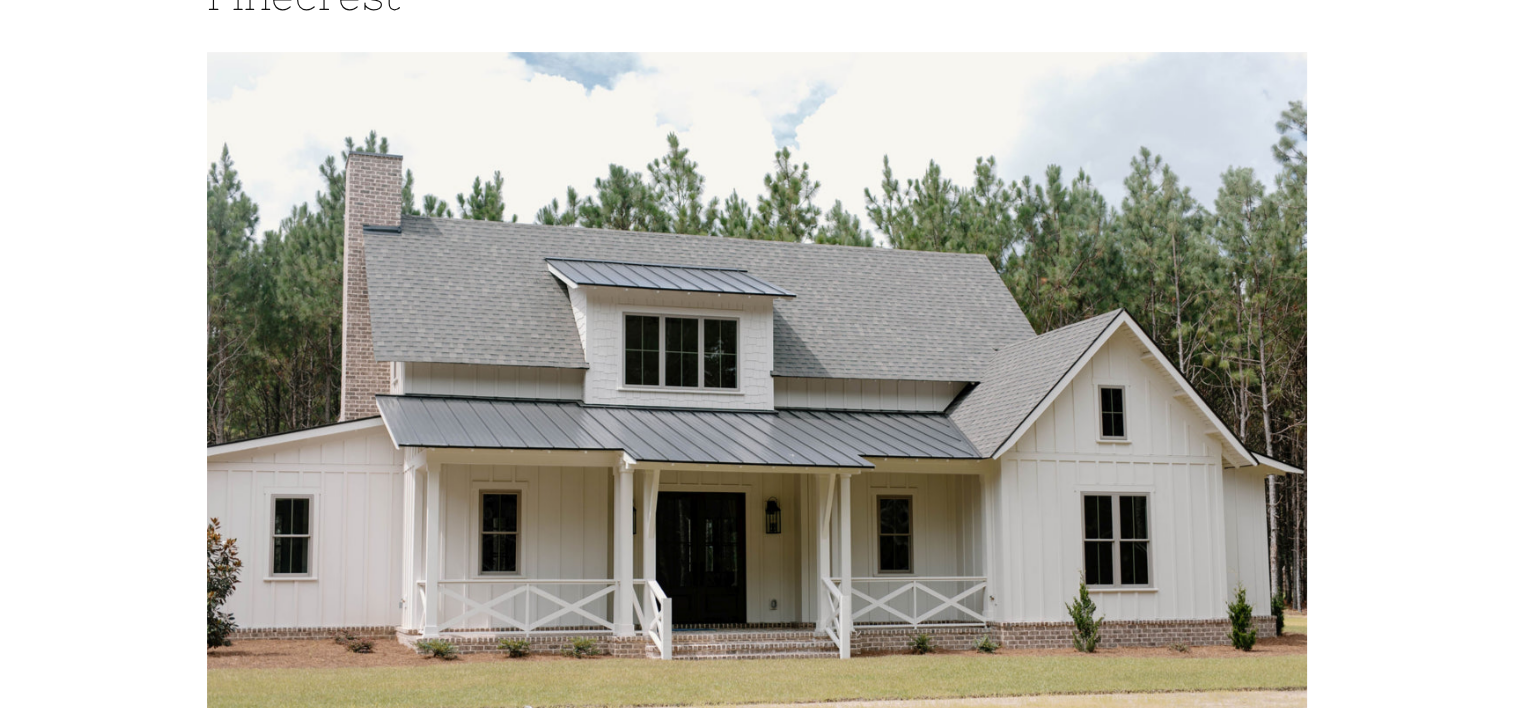 scroll, scrollTop: 500, scrollLeft: 0, axis: vertical 